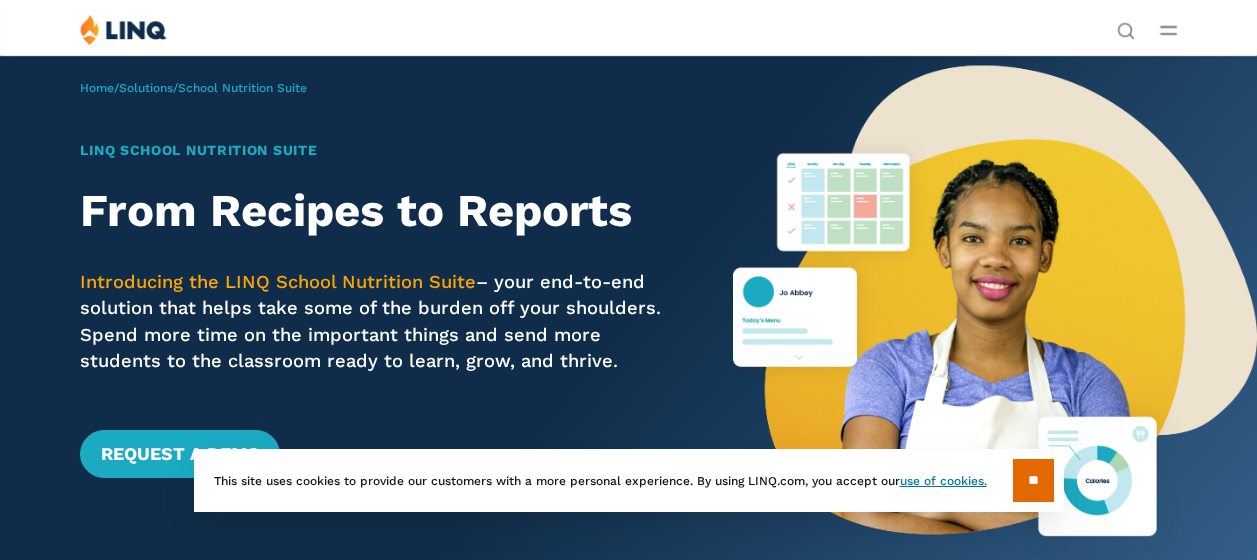 scroll, scrollTop: 0, scrollLeft: 0, axis: both 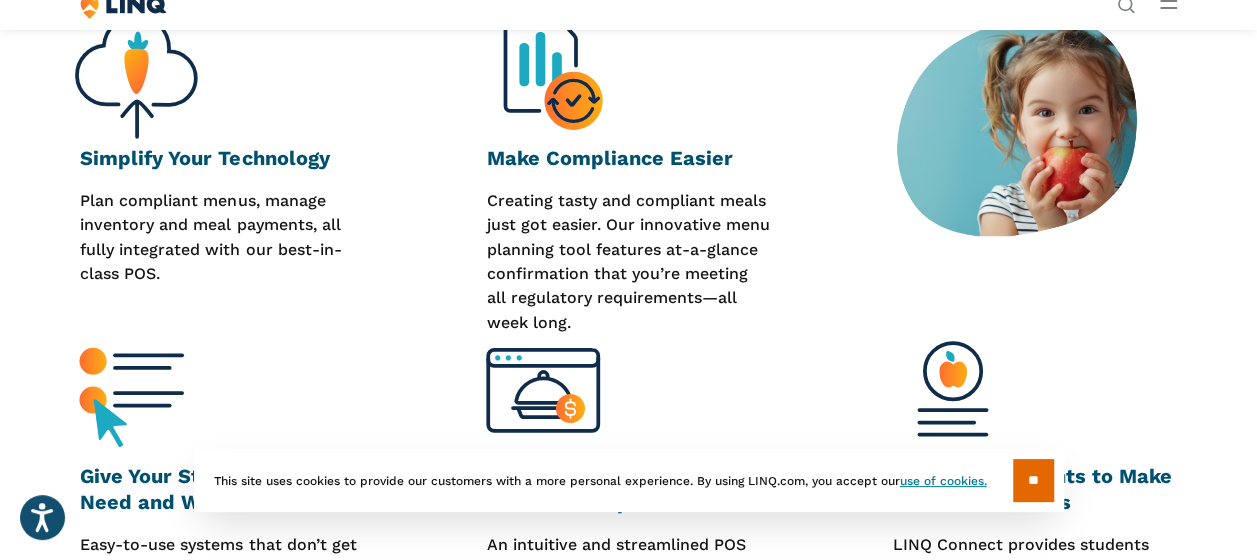 click on "Make Compliance Easier" at bounding box center (628, 159) 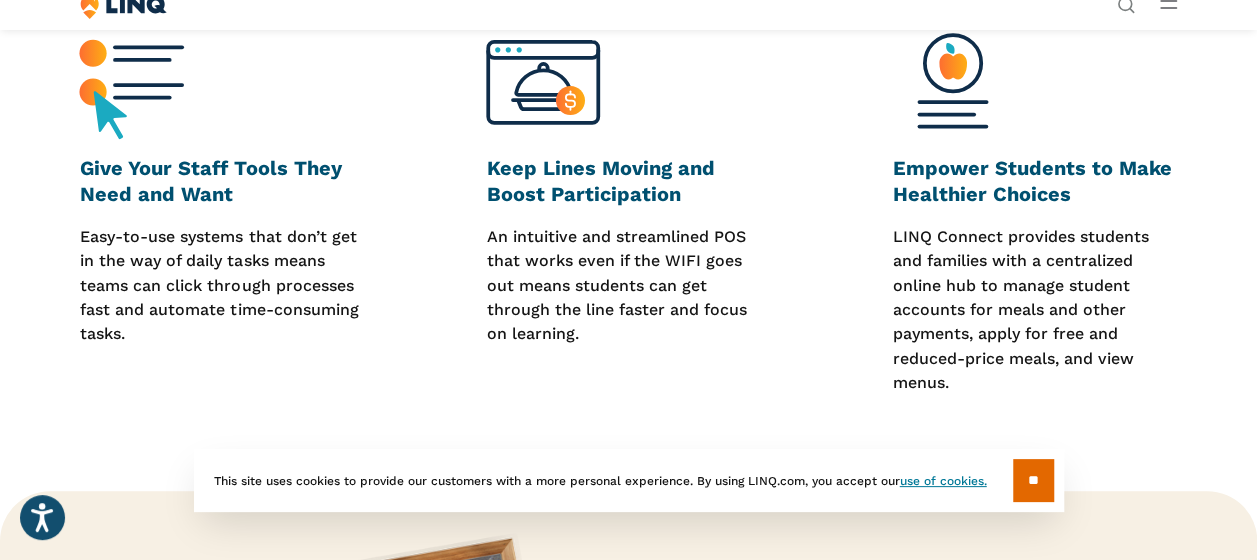 scroll, scrollTop: 1008, scrollLeft: 0, axis: vertical 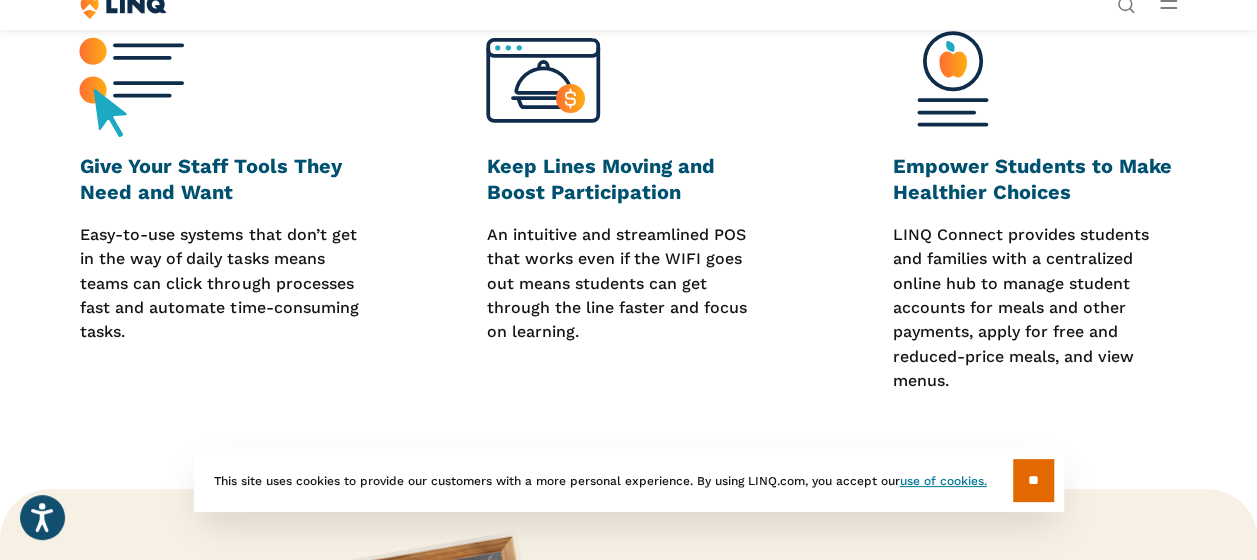 click on "Experience" at bounding box center [942, 90] 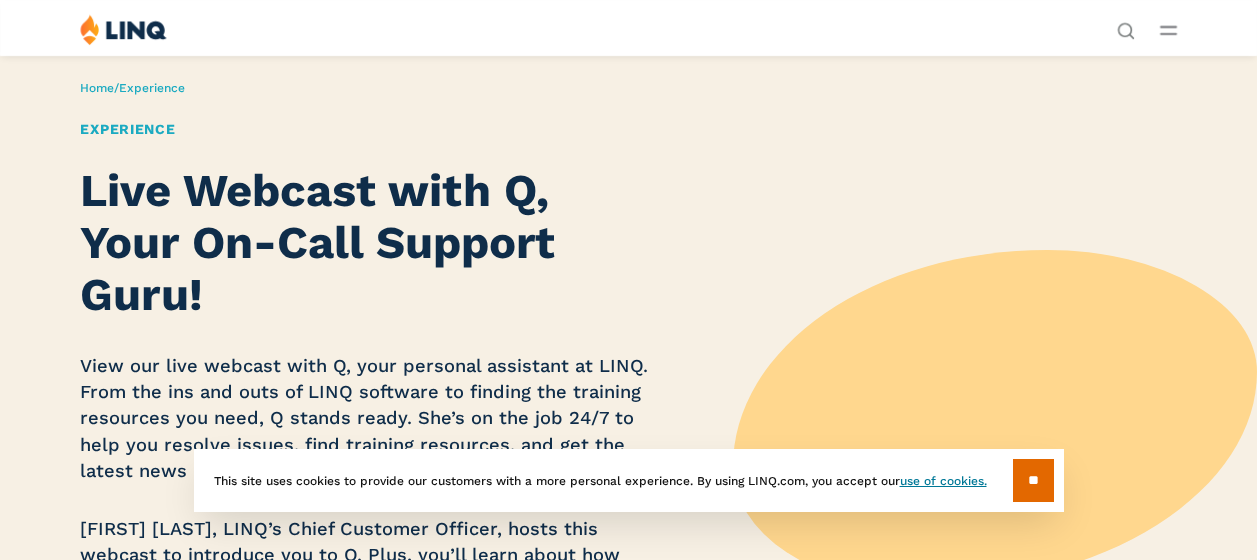 scroll, scrollTop: 0, scrollLeft: 0, axis: both 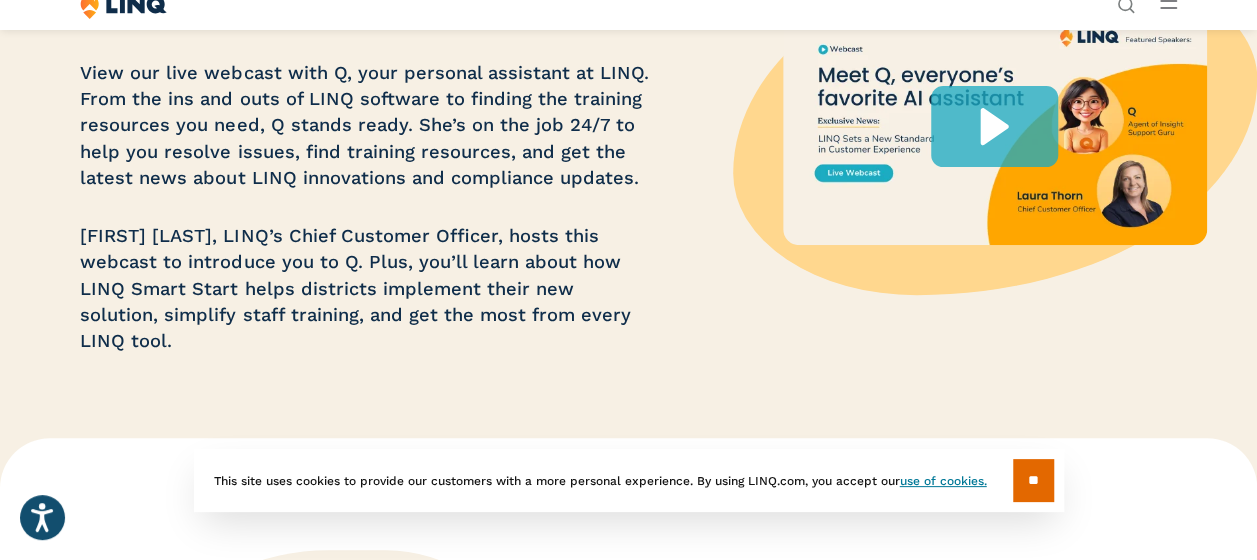 click on "Video" at bounding box center (946, 368) 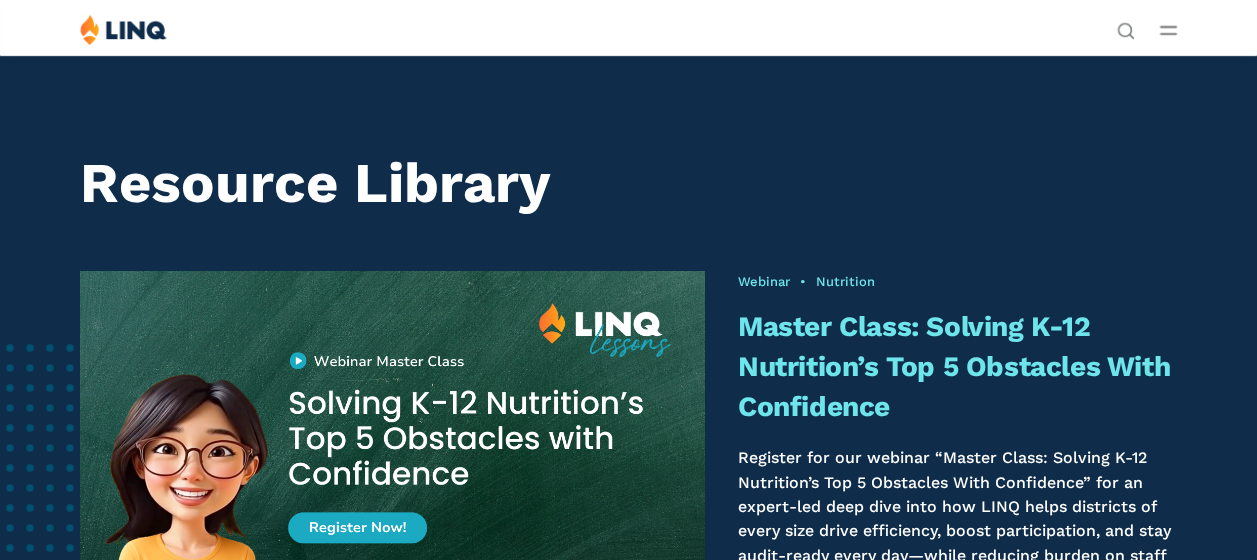 scroll, scrollTop: 0, scrollLeft: 0, axis: both 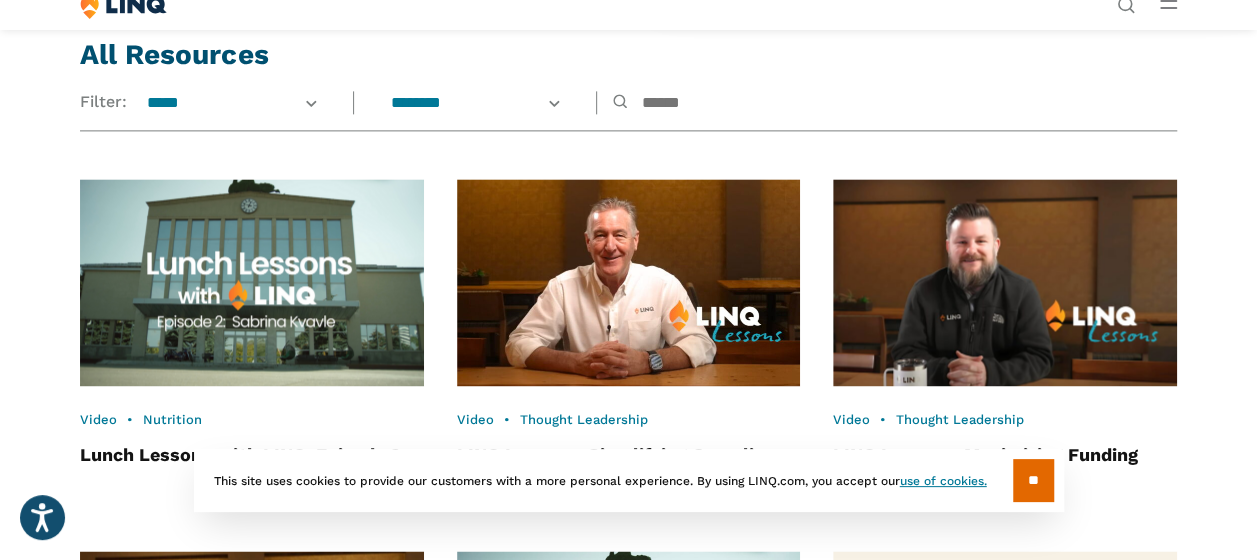 click on "Why LINQ?" at bounding box center [962, 289] 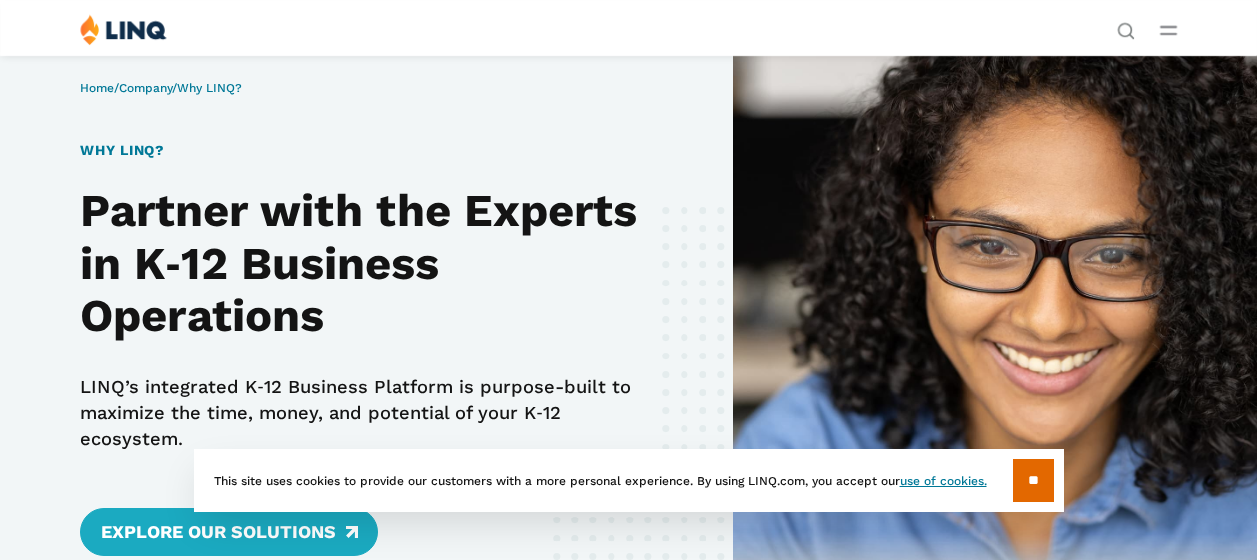 scroll, scrollTop: 0, scrollLeft: 0, axis: both 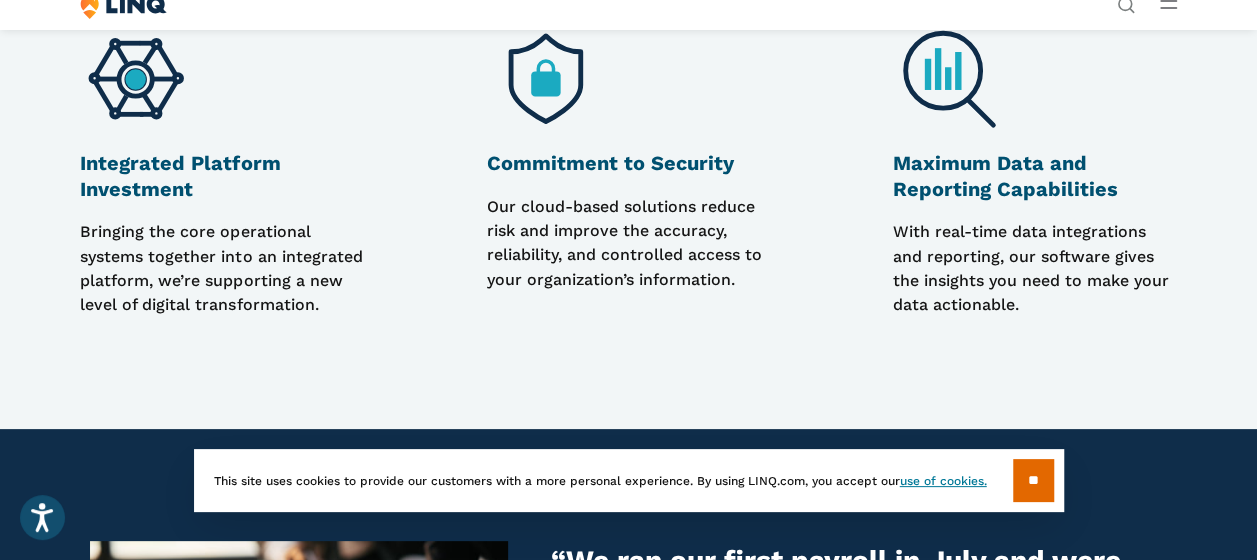 click on "Commitment to Security" at bounding box center [610, 163] 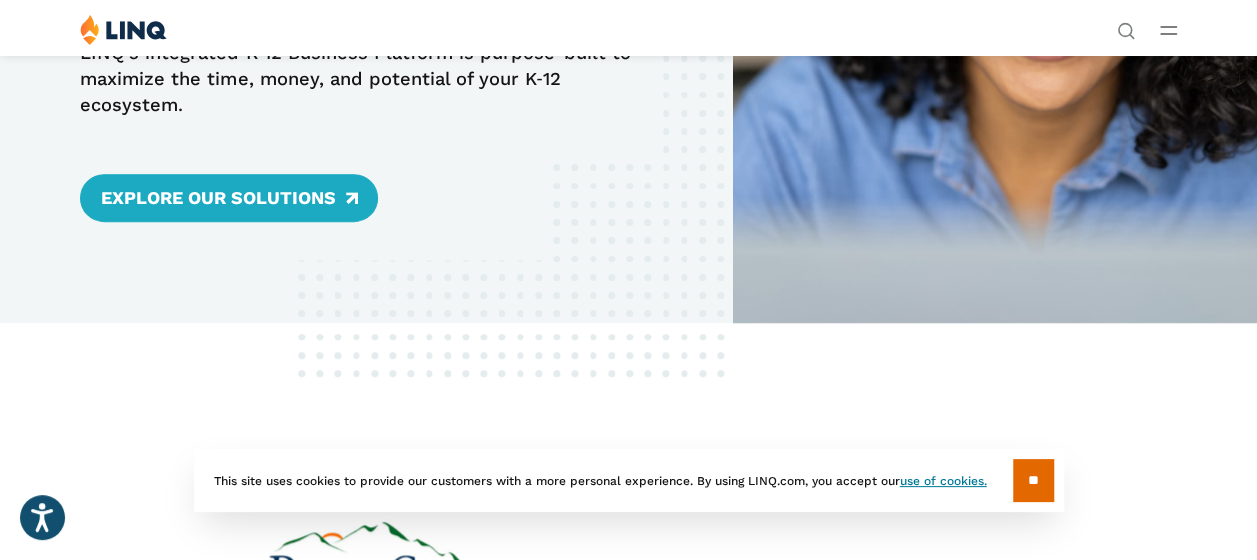 scroll, scrollTop: 0, scrollLeft: 0, axis: both 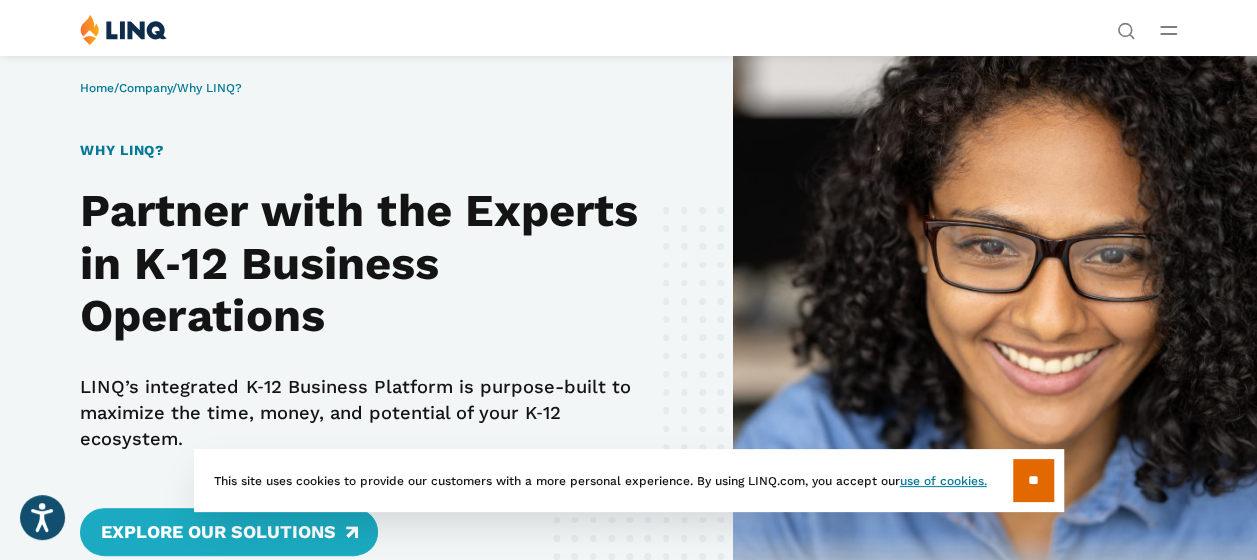 click on "Overview
Why LINQ?
Careers
Leadership
Events
News
Contact
Legal
Privacy Policy" at bounding box center (1050, 229) 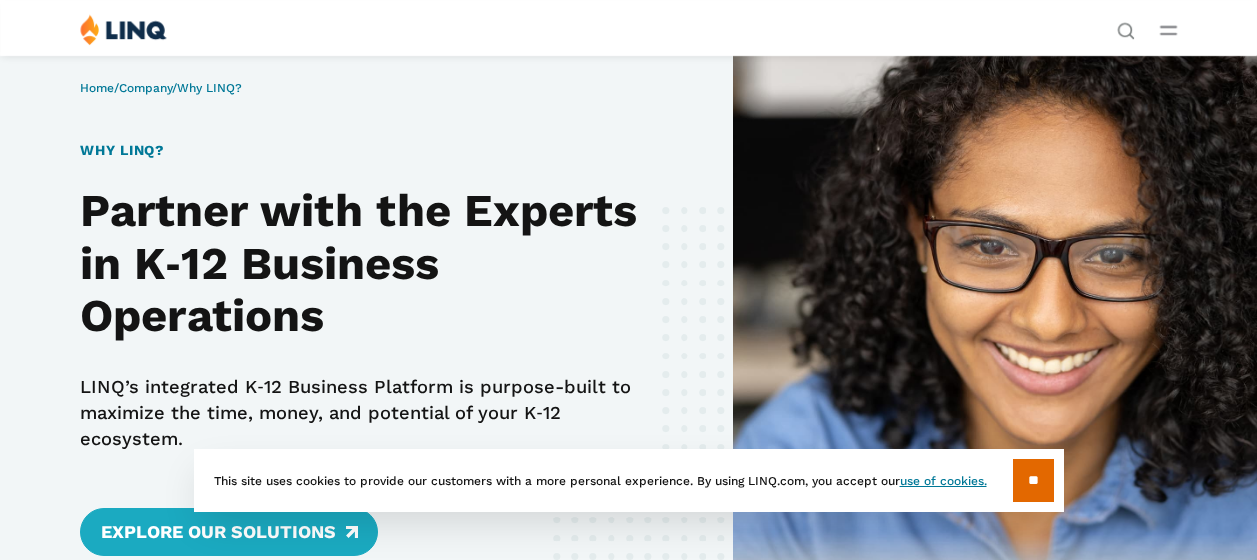 scroll, scrollTop: 0, scrollLeft: 0, axis: both 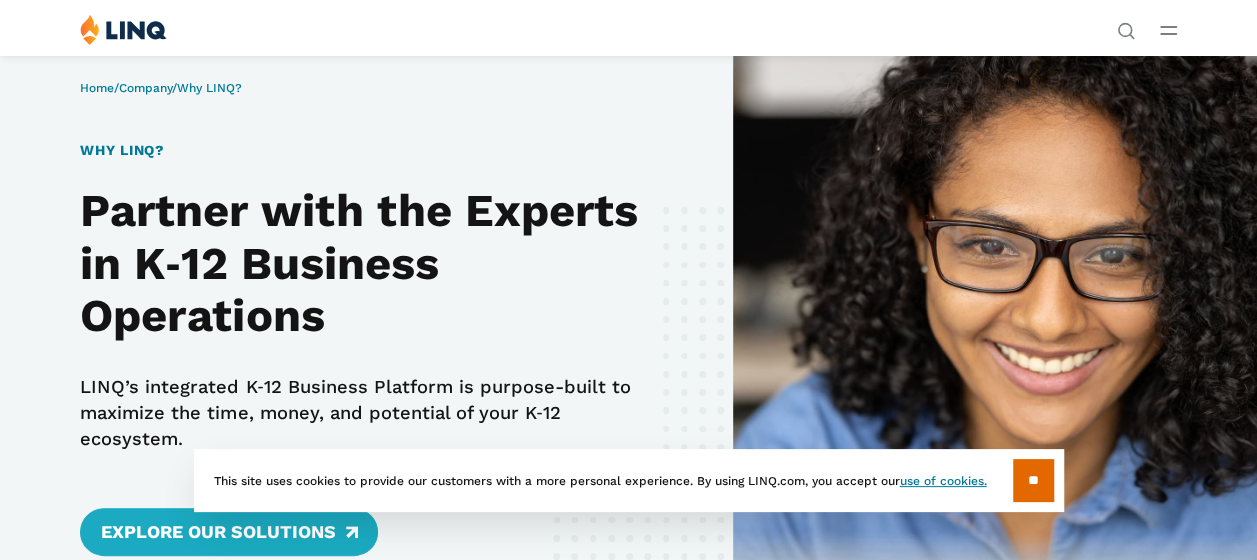 click on "Careers" at bounding box center [952, 358] 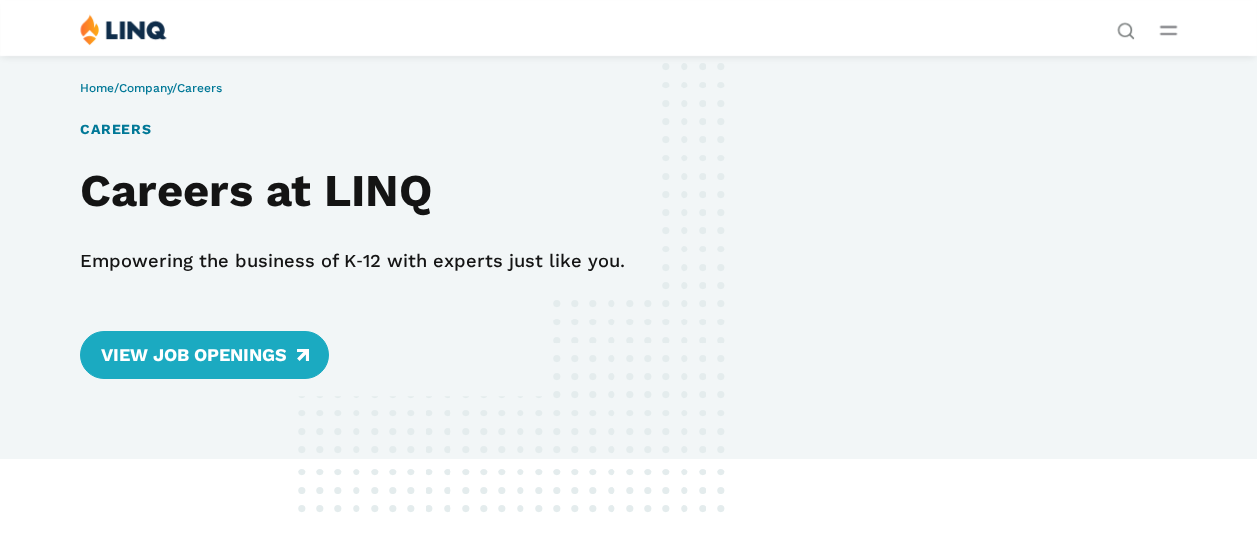 scroll, scrollTop: 0, scrollLeft: 0, axis: both 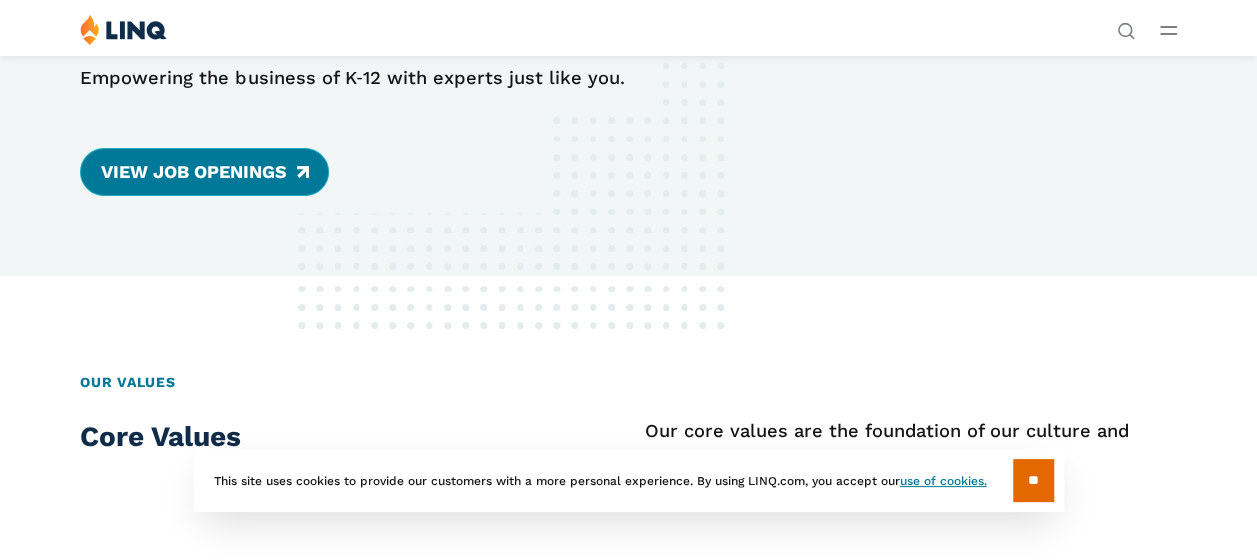 click on "View Job Openings" at bounding box center (204, 172) 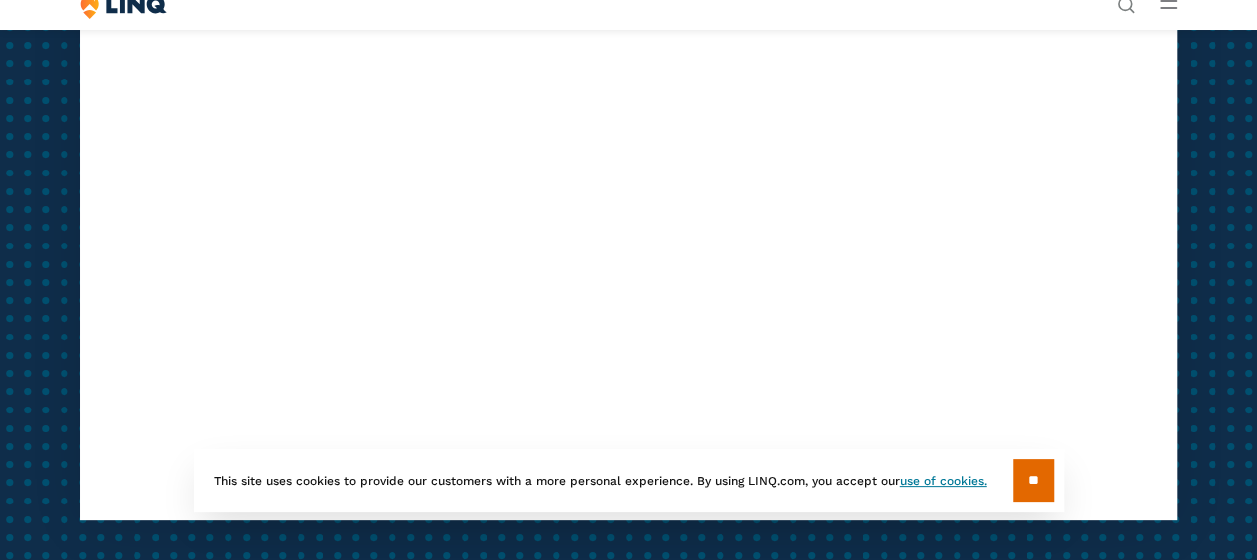 scroll, scrollTop: 3869, scrollLeft: 0, axis: vertical 